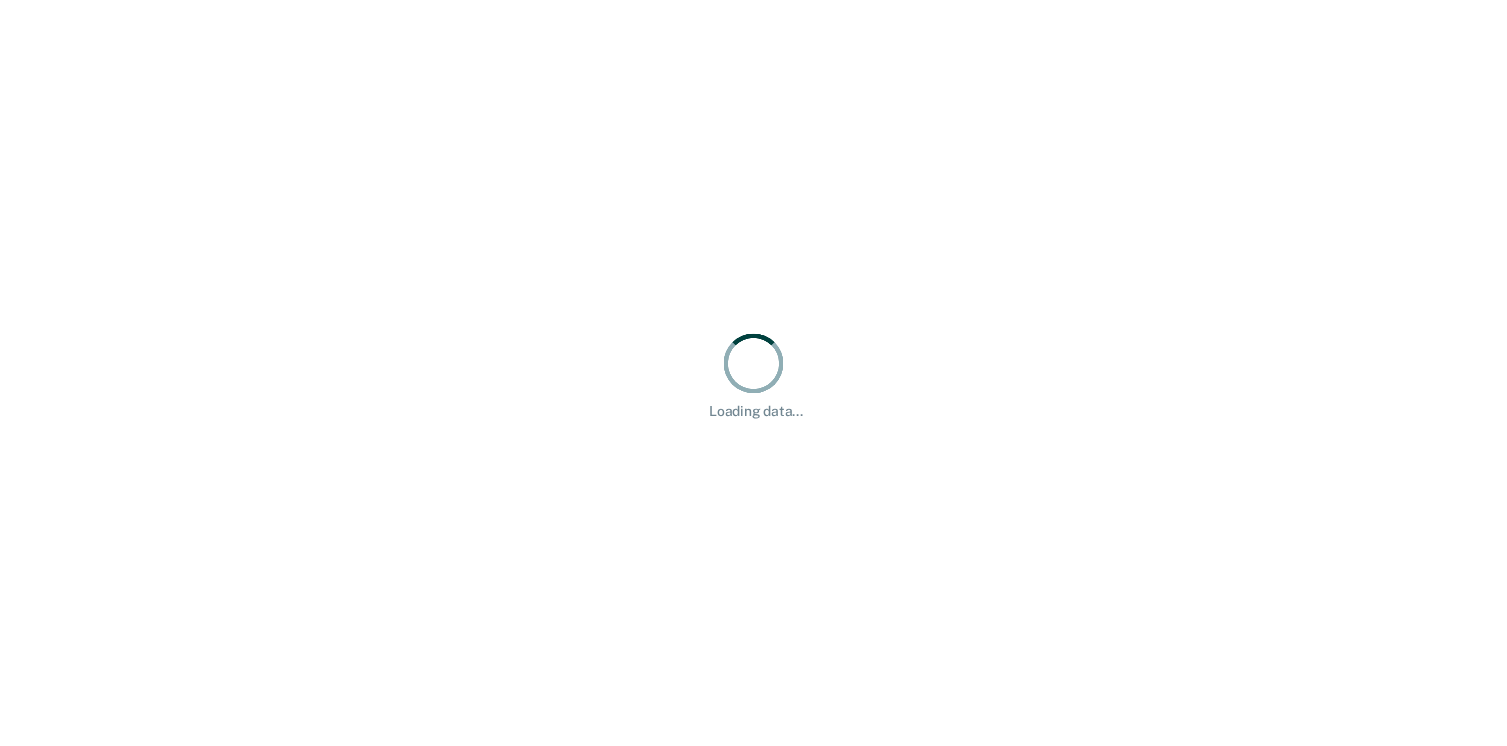 scroll, scrollTop: 0, scrollLeft: 0, axis: both 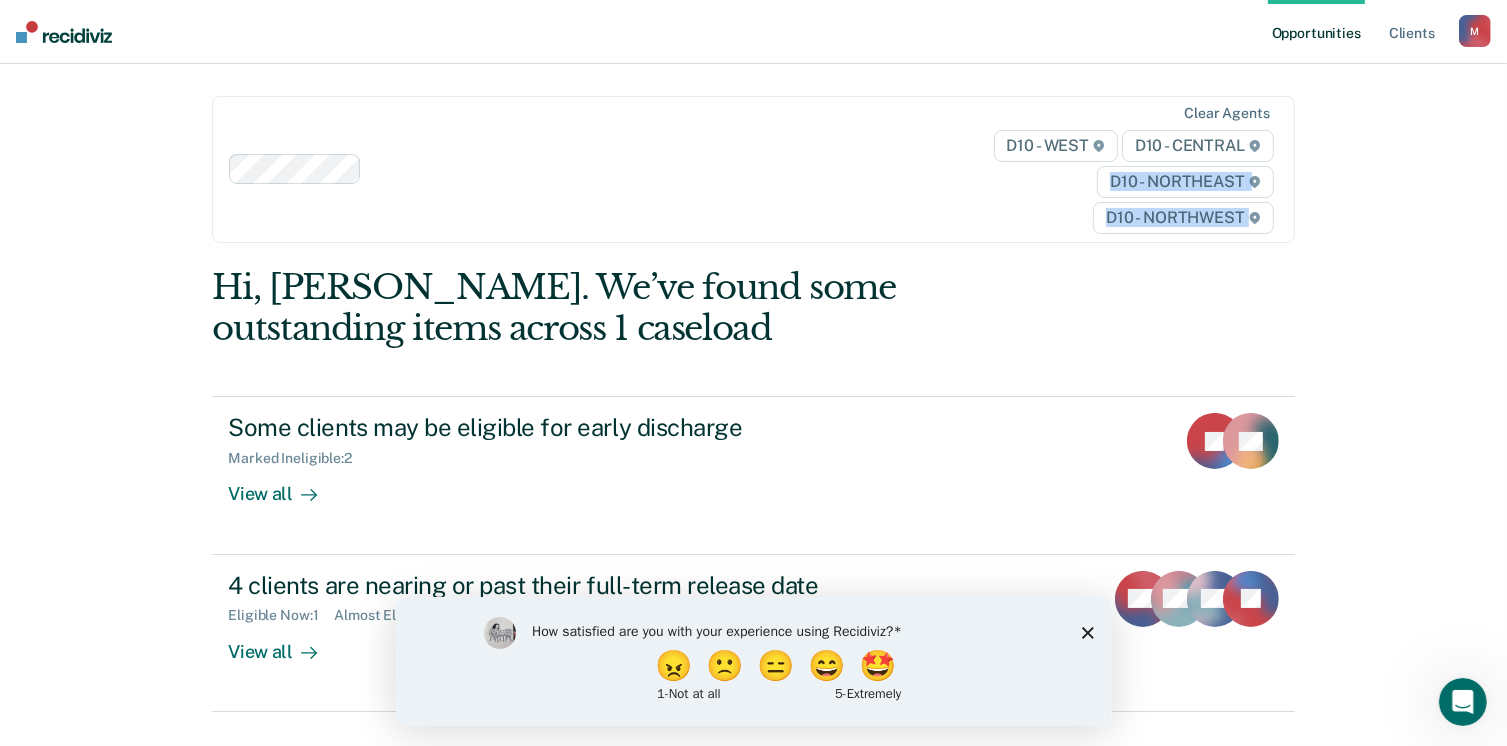 drag, startPoint x: 1506, startPoint y: 141, endPoint x: 1517, endPoint y: 226, distance: 85.70881 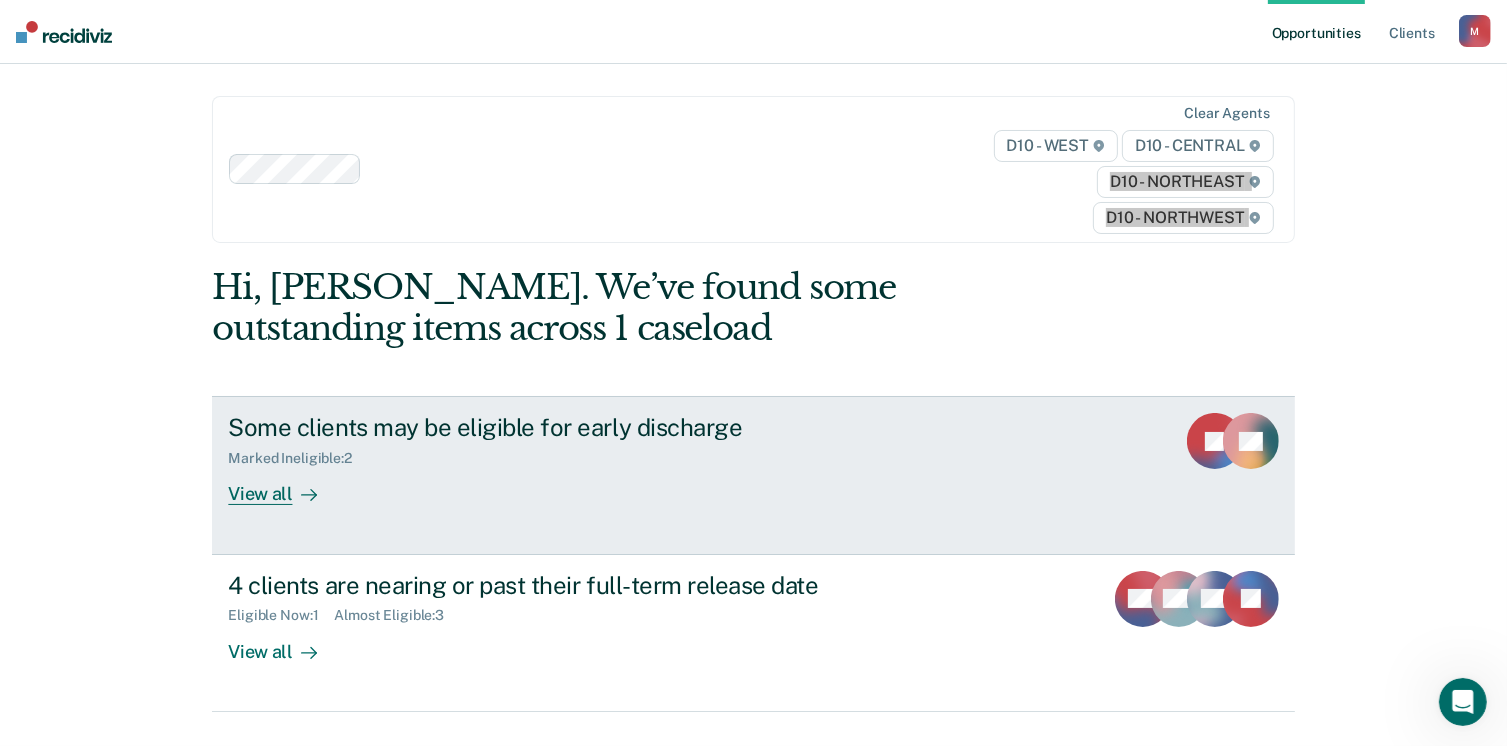 click on "Marked Ineligible :  2" at bounding box center [579, 454] 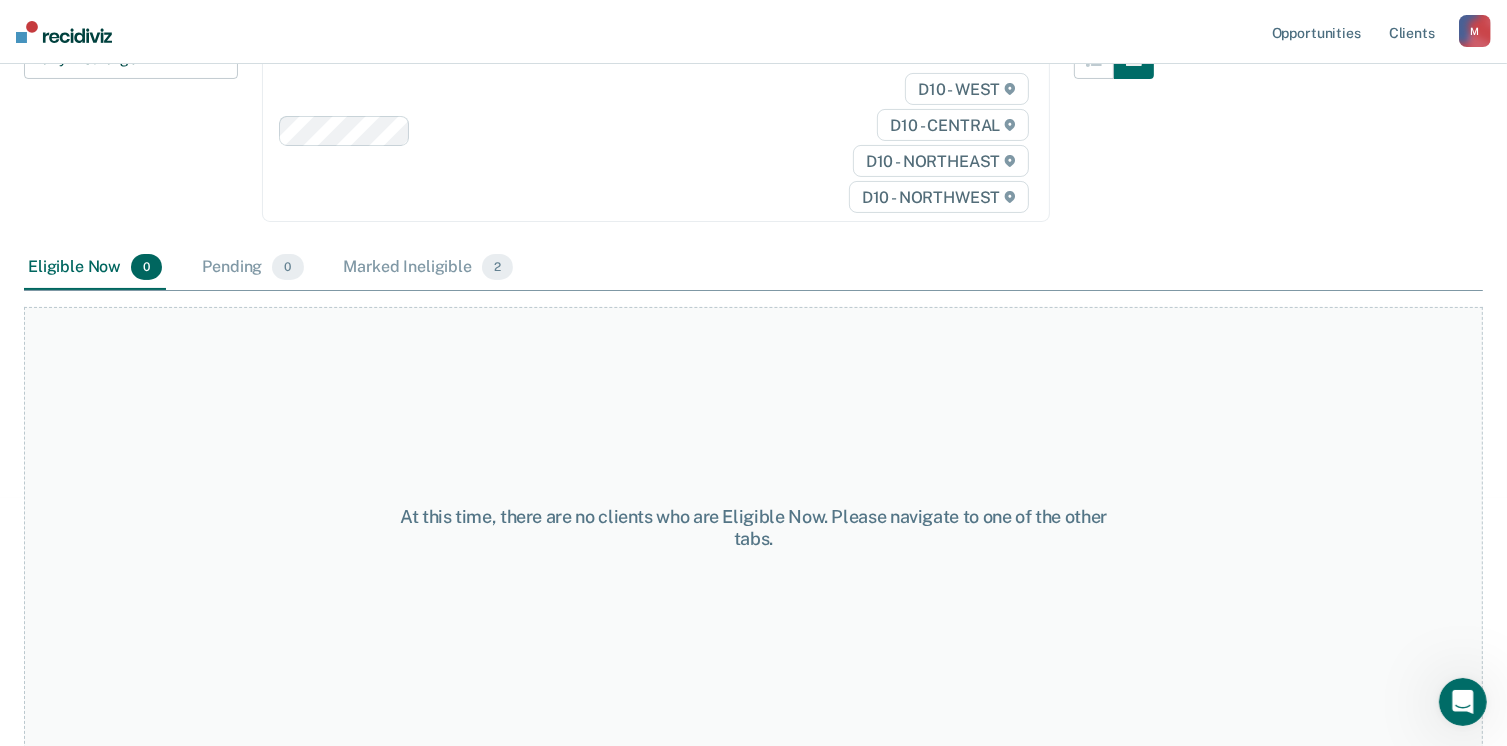 scroll, scrollTop: 0, scrollLeft: 0, axis: both 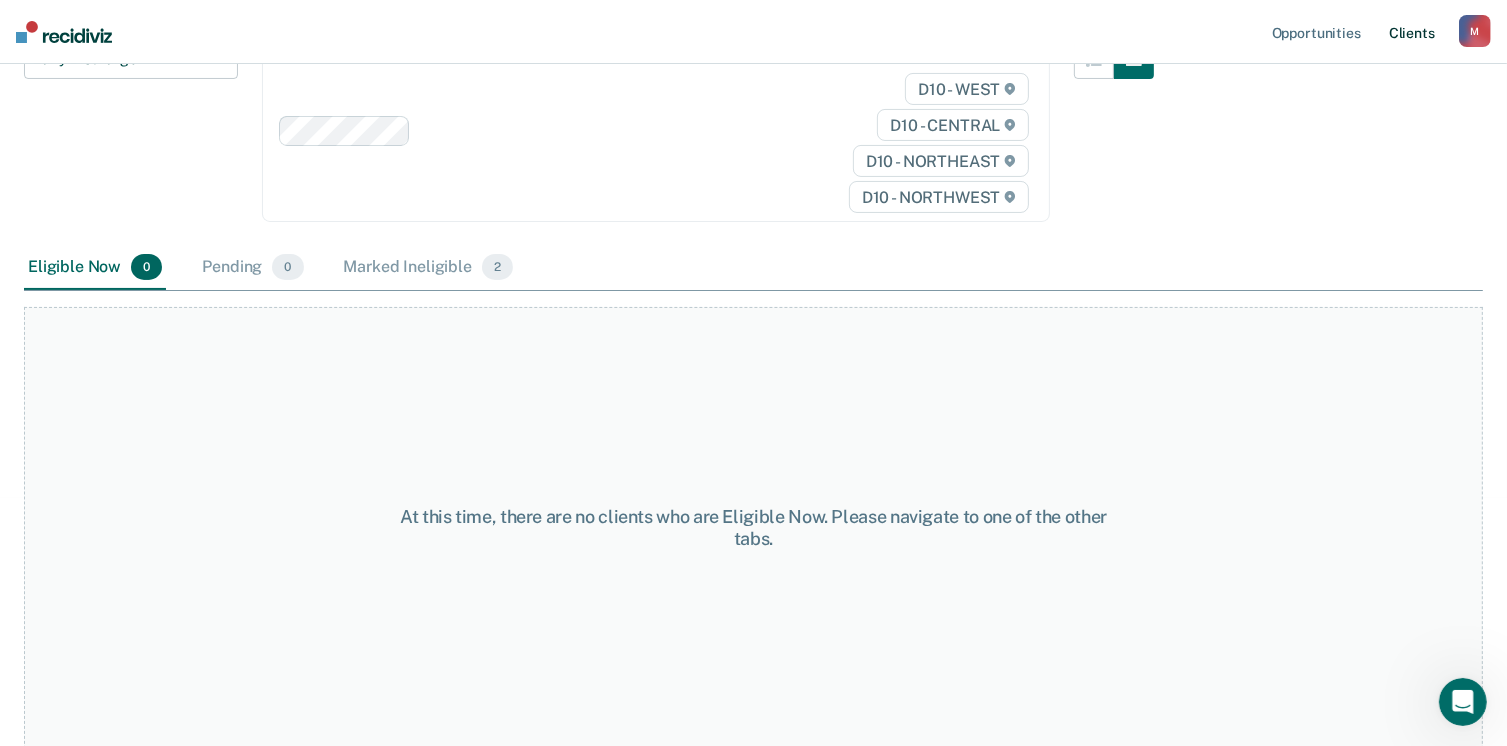 click on "Client s" at bounding box center (1412, 32) 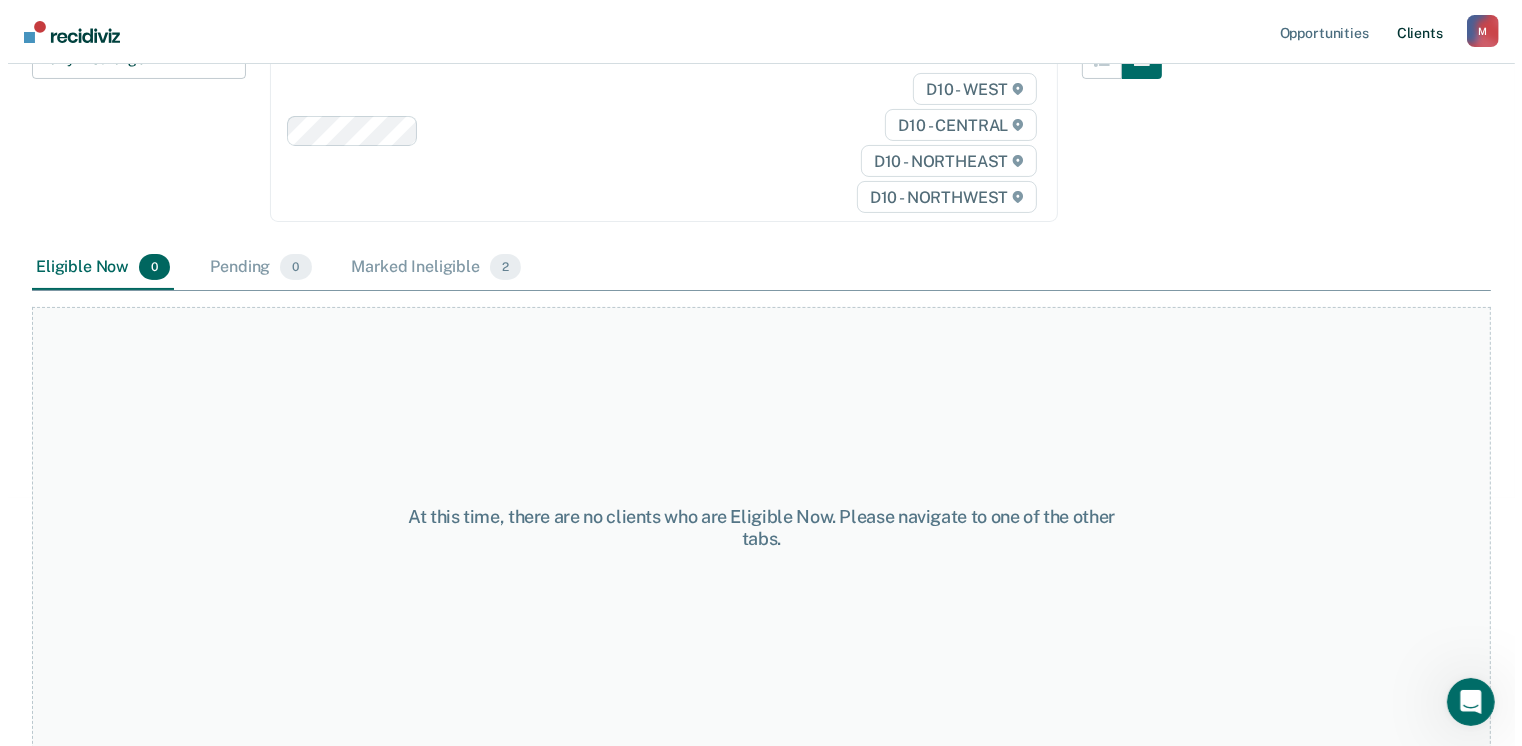 scroll, scrollTop: 0, scrollLeft: 0, axis: both 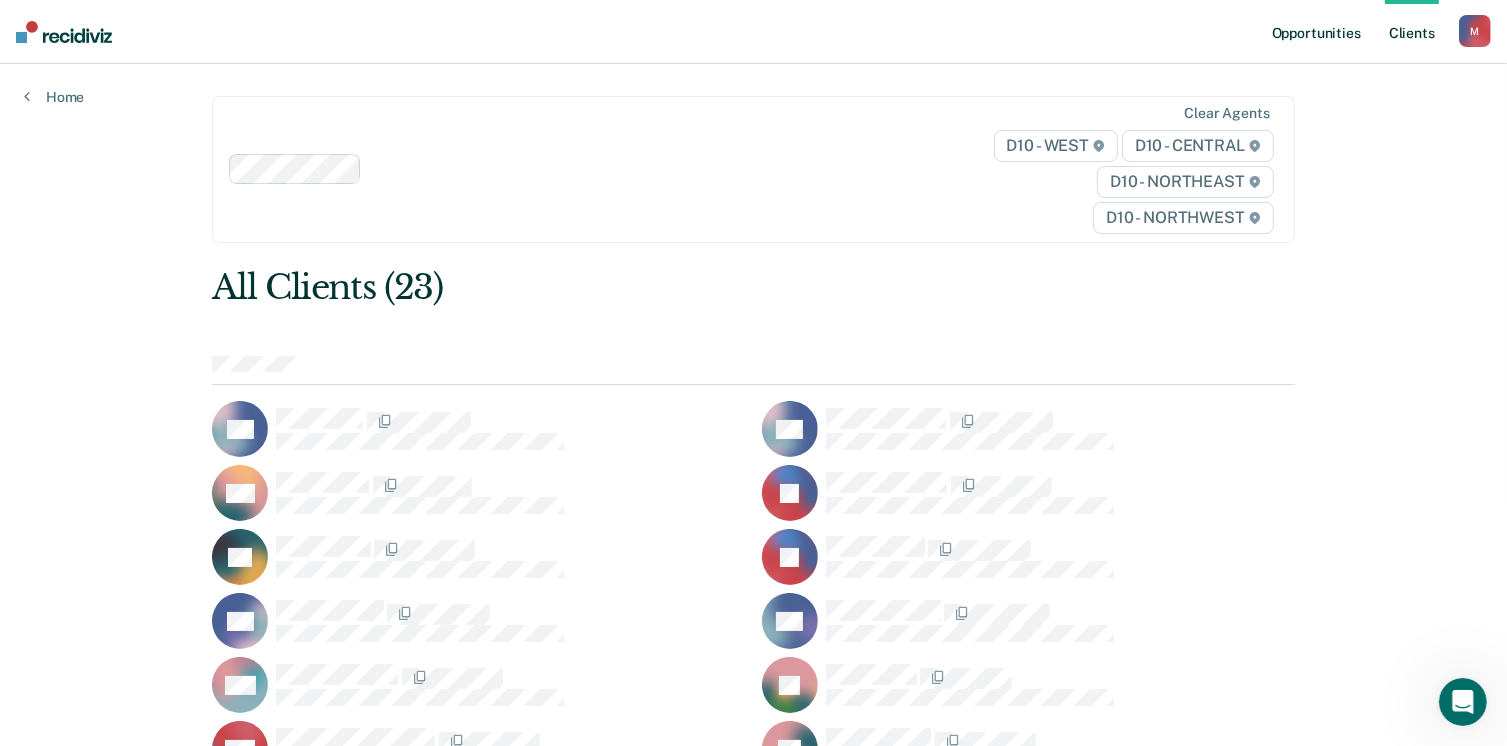 click on "Opportunities" at bounding box center (1316, 32) 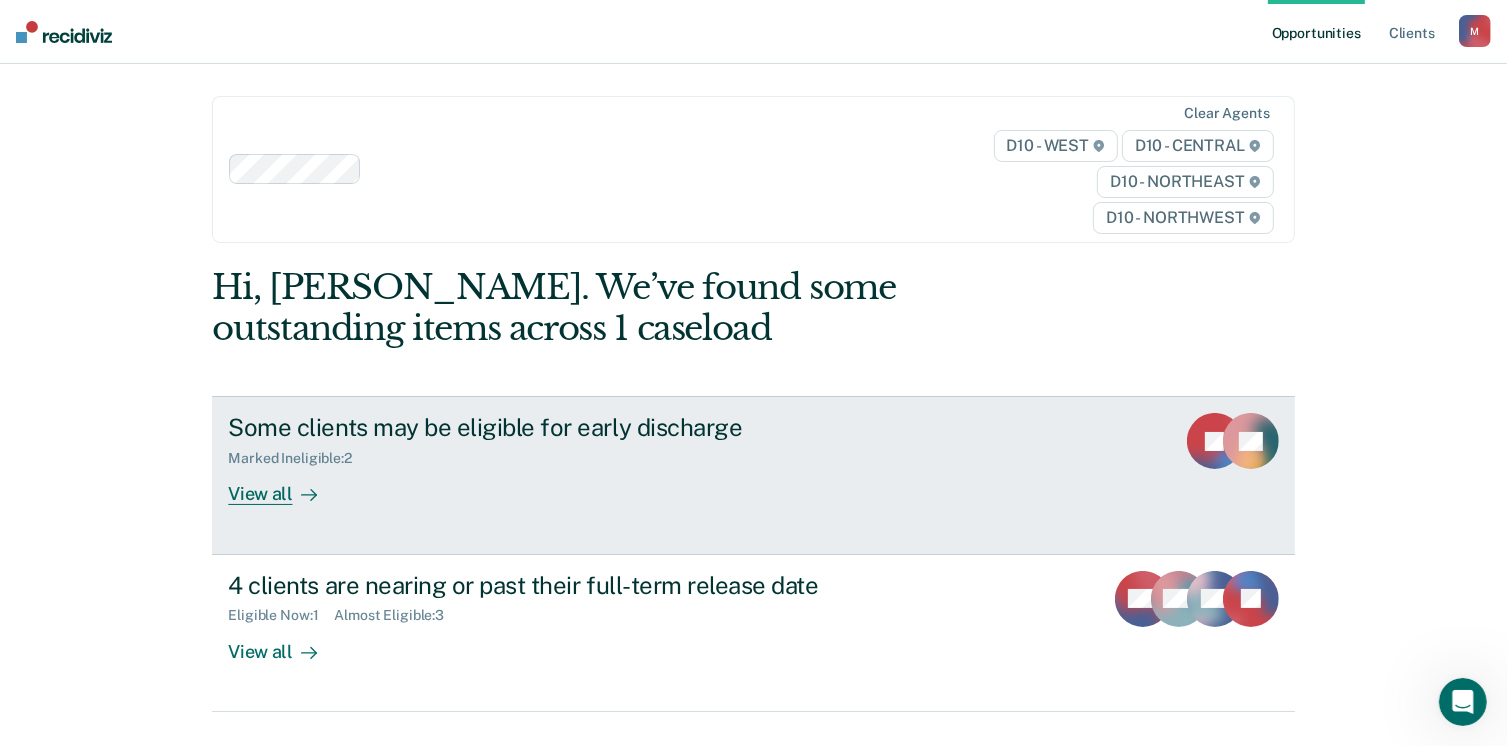 click on "View all" at bounding box center (284, 486) 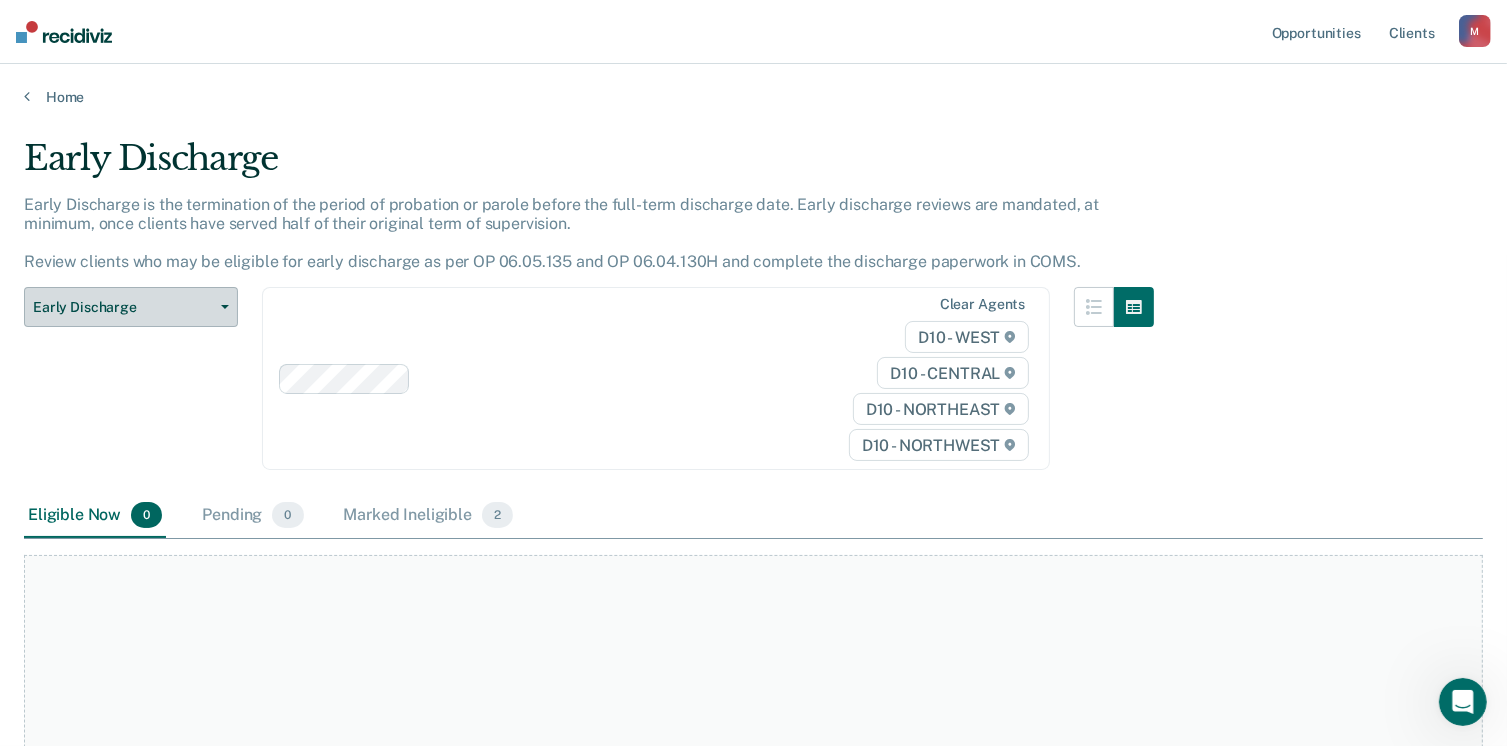 click on "Early Discharge" at bounding box center (123, 307) 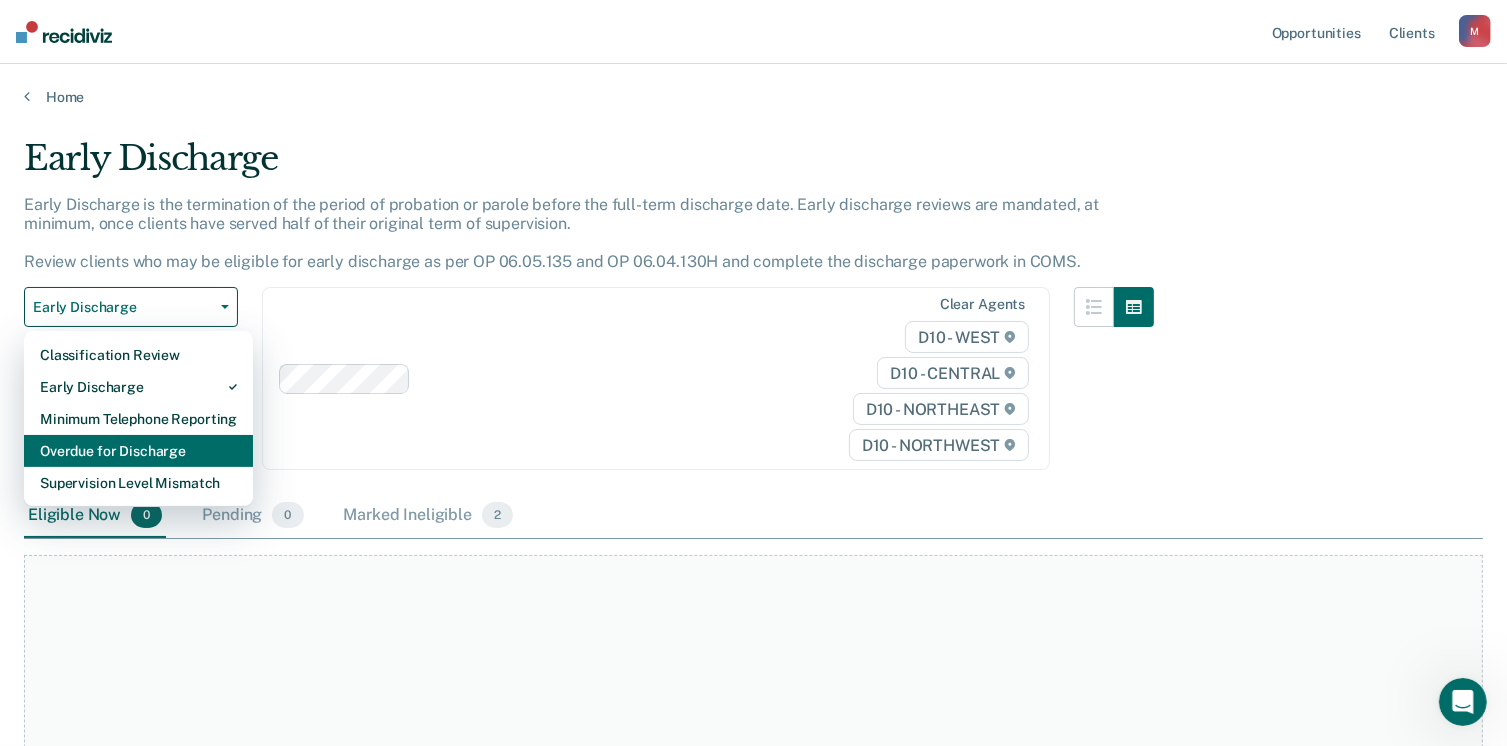 click on "Overdue for Discharge" at bounding box center (138, 451) 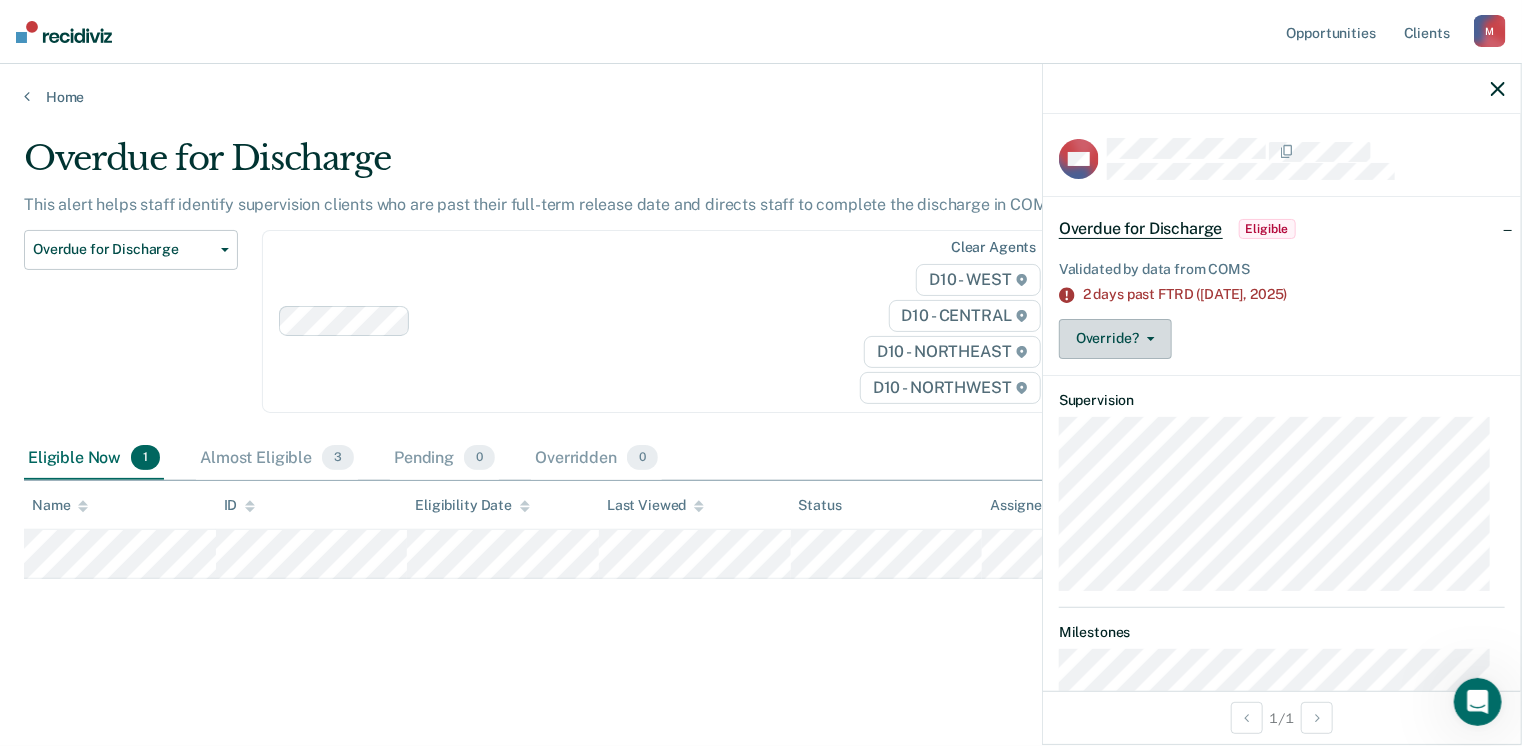 click on "Override?" at bounding box center [1115, 339] 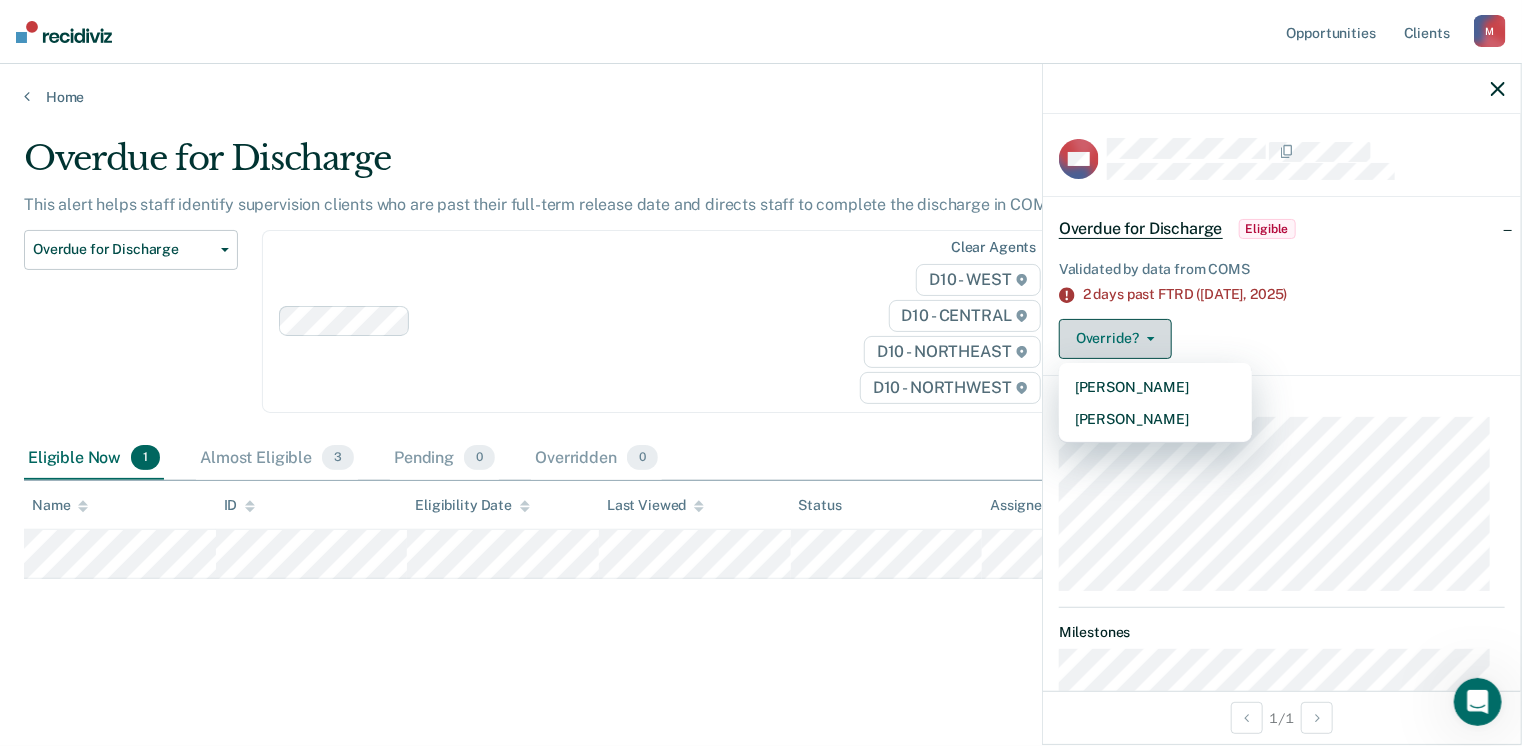 click on "Override?" at bounding box center [1115, 339] 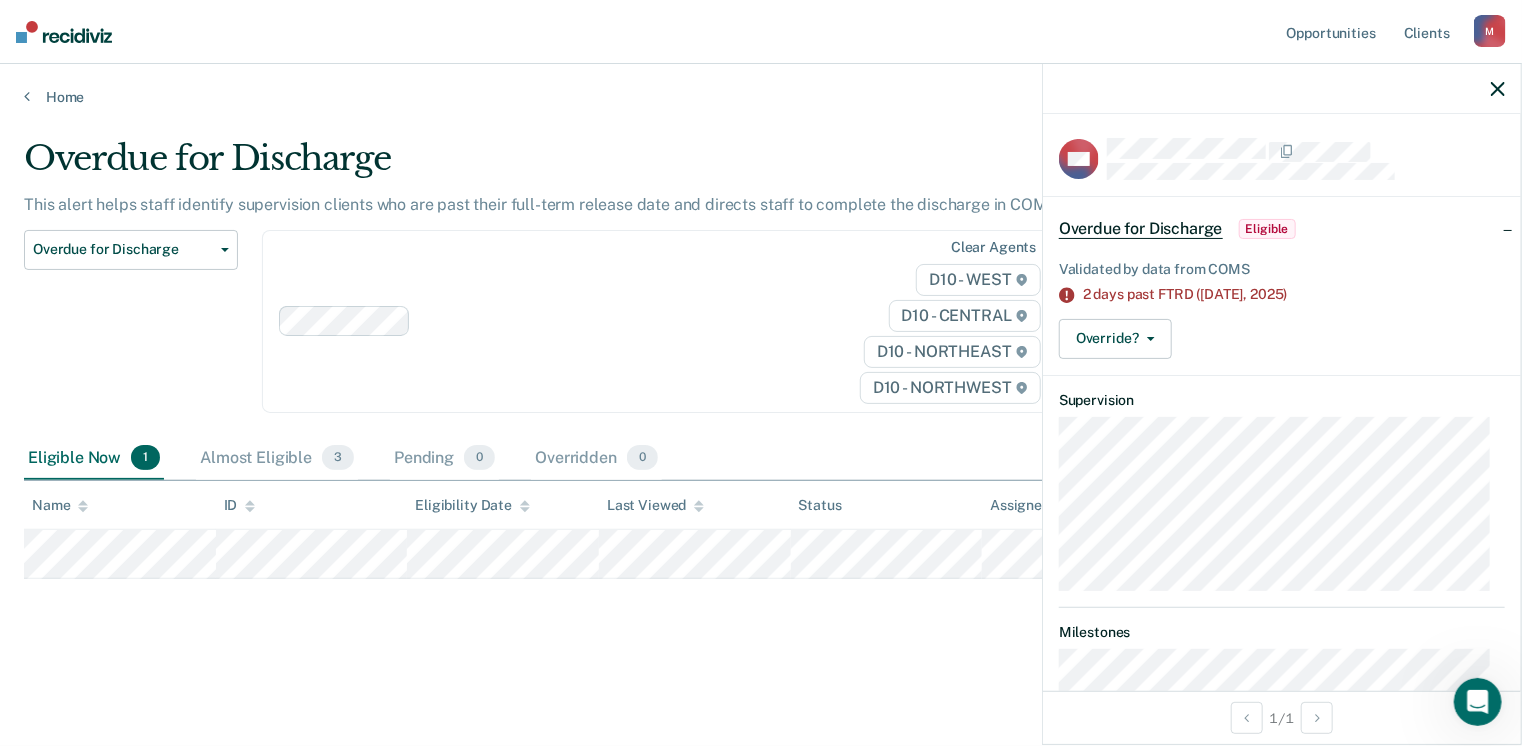 click on "Eligible" at bounding box center [1267, 229] 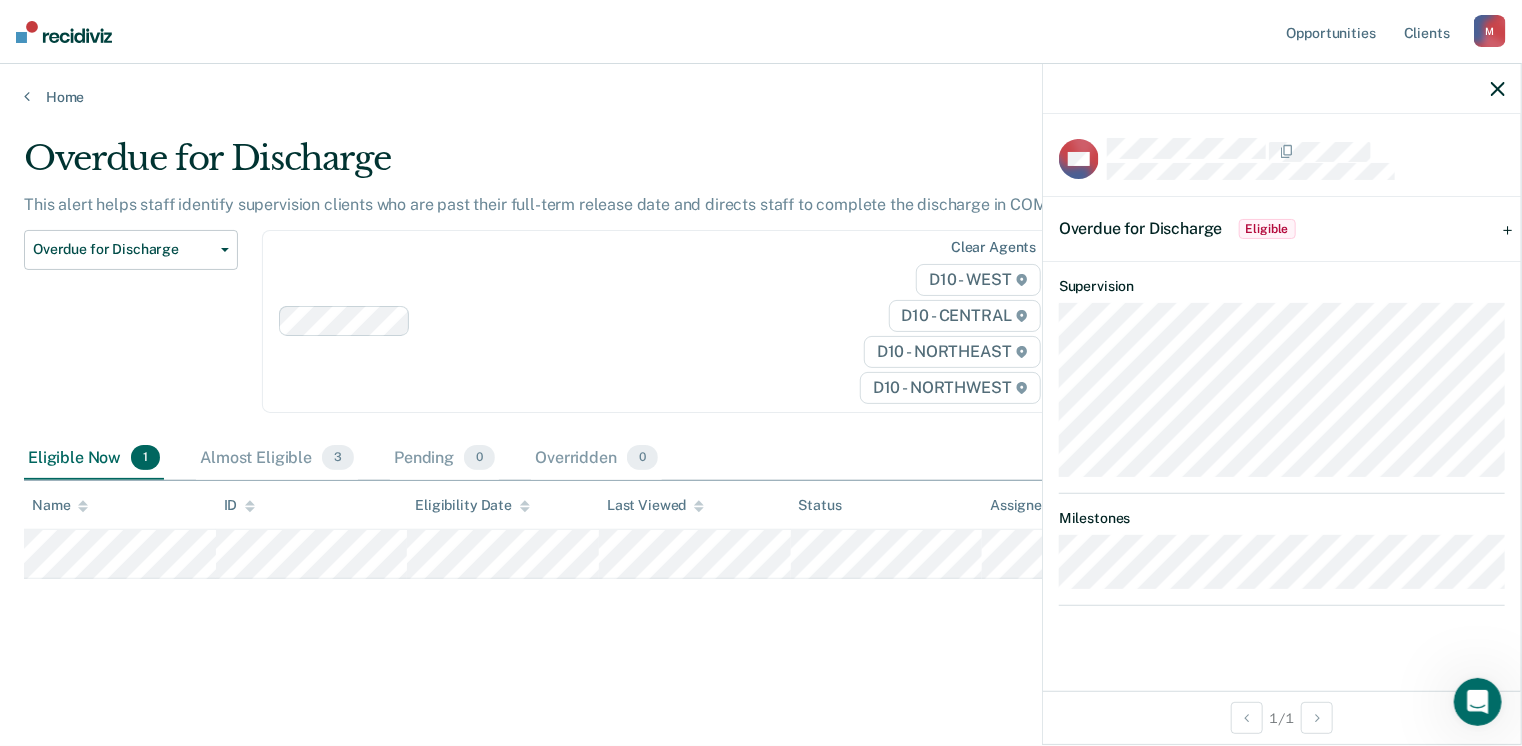 click on "Eligible" at bounding box center [1267, 229] 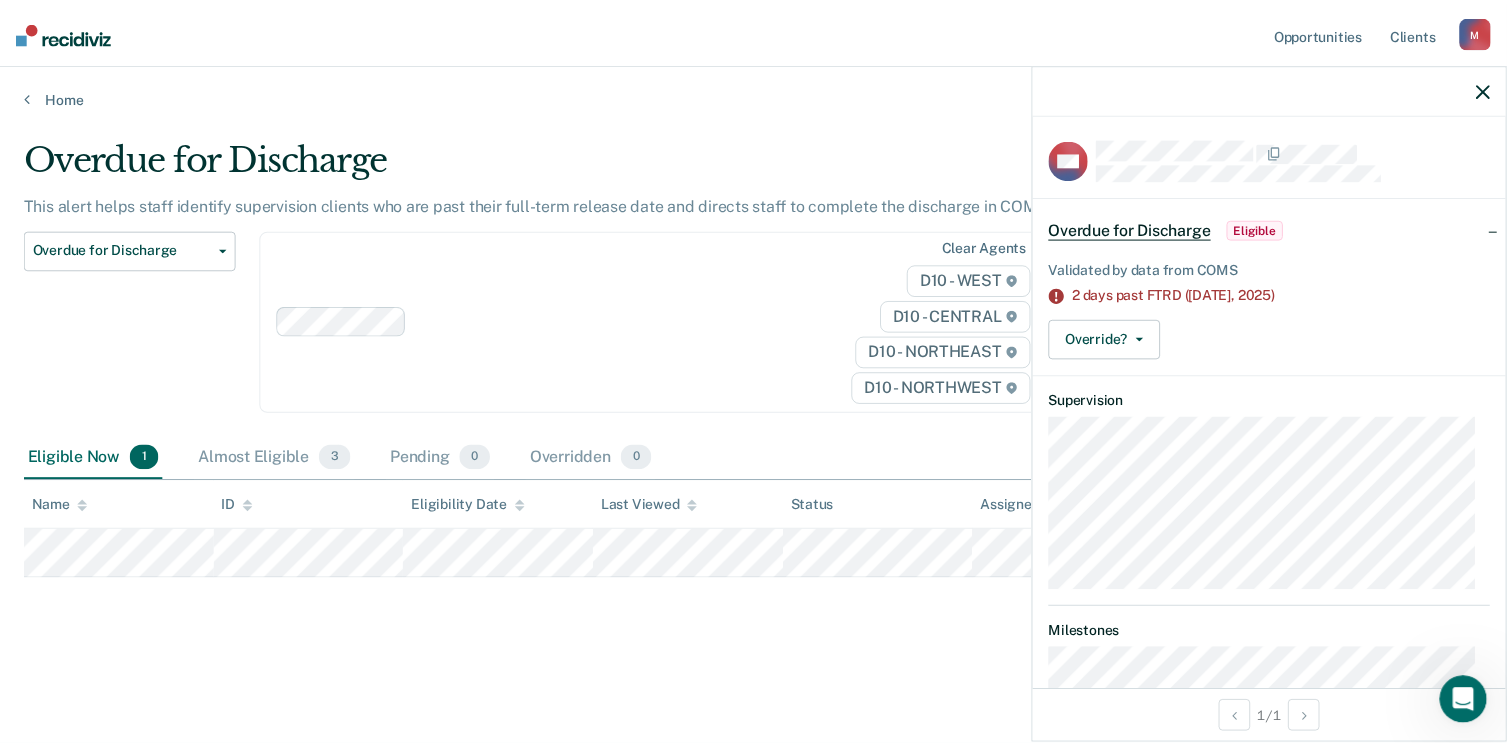 scroll, scrollTop: 64, scrollLeft: 0, axis: vertical 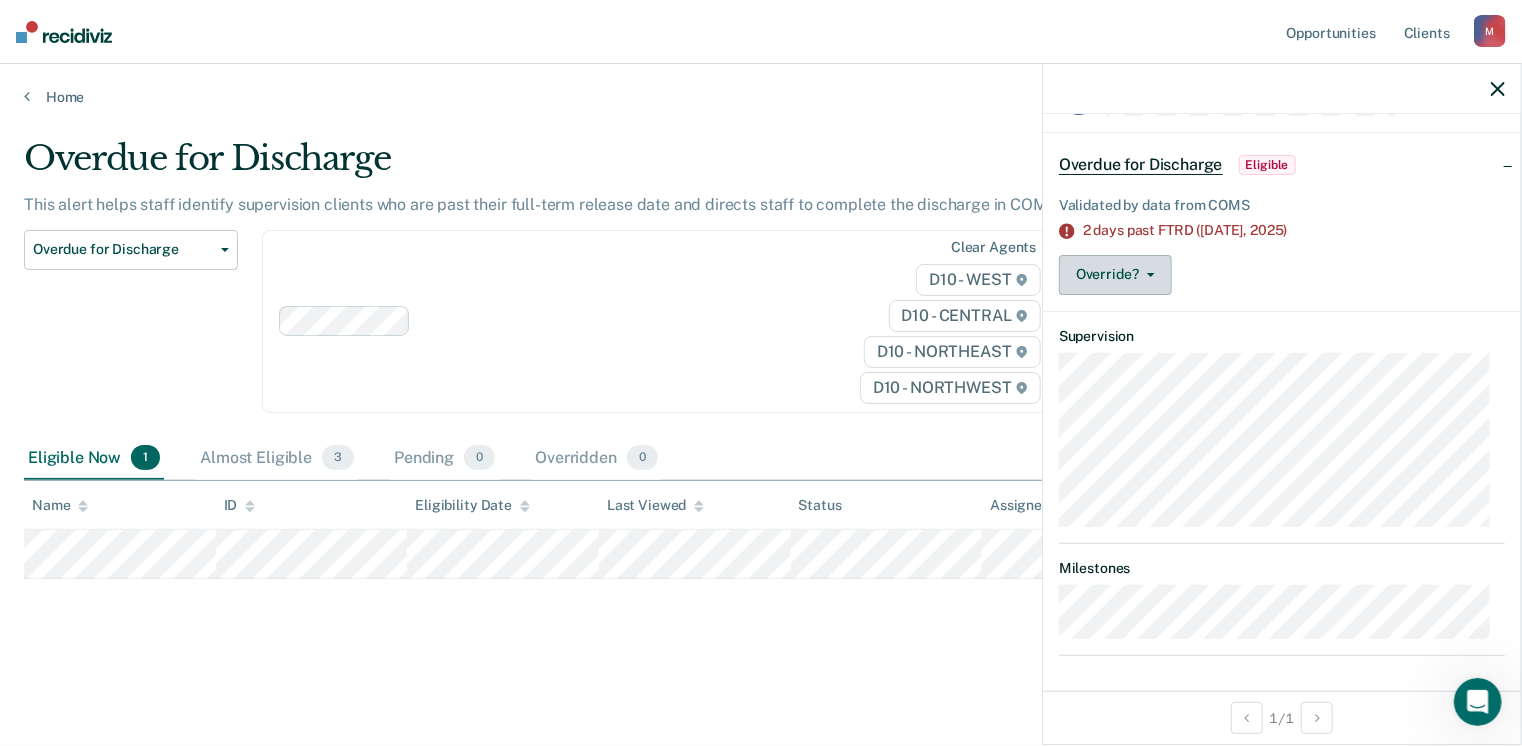 click on "Override?" at bounding box center (1115, 275) 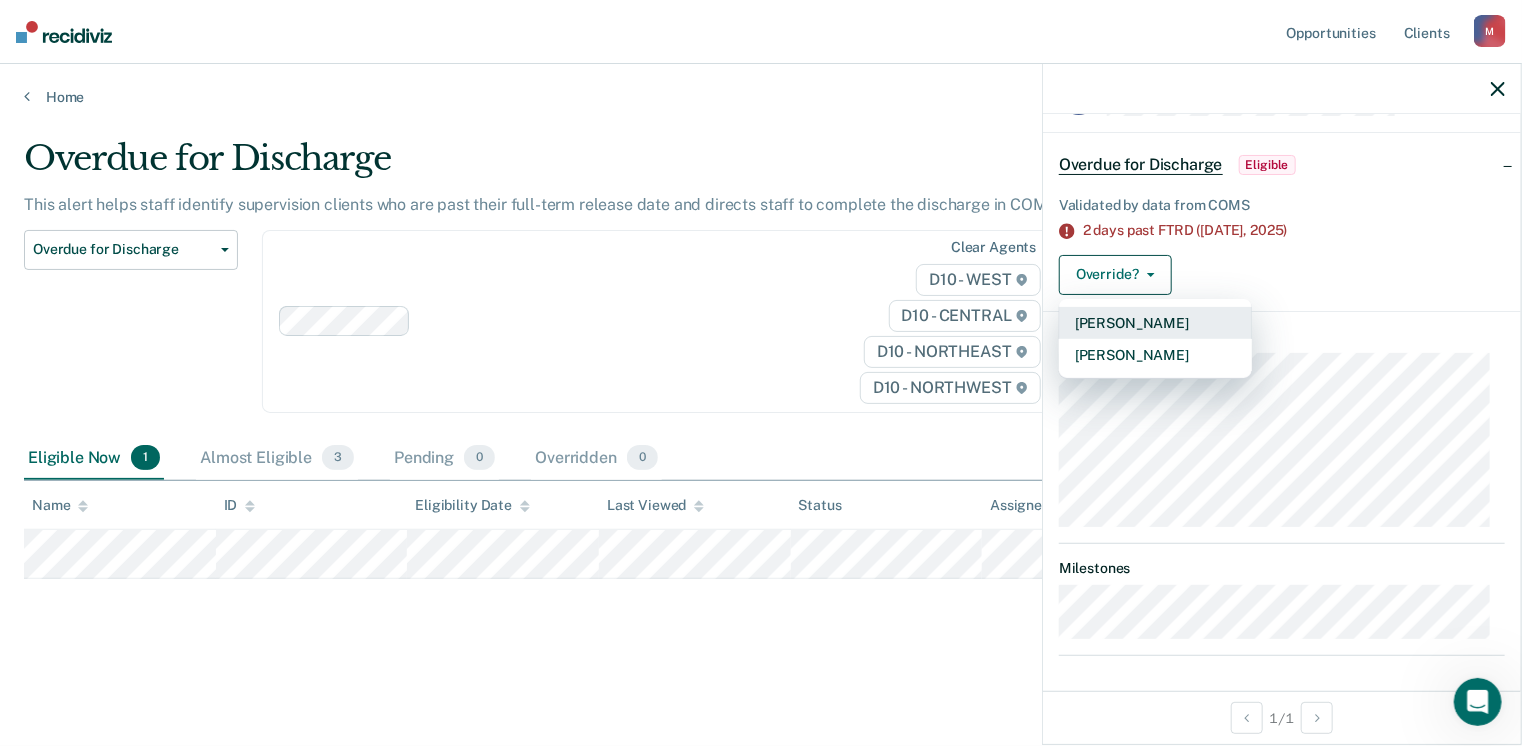 click on "[PERSON_NAME]" at bounding box center [1155, 323] 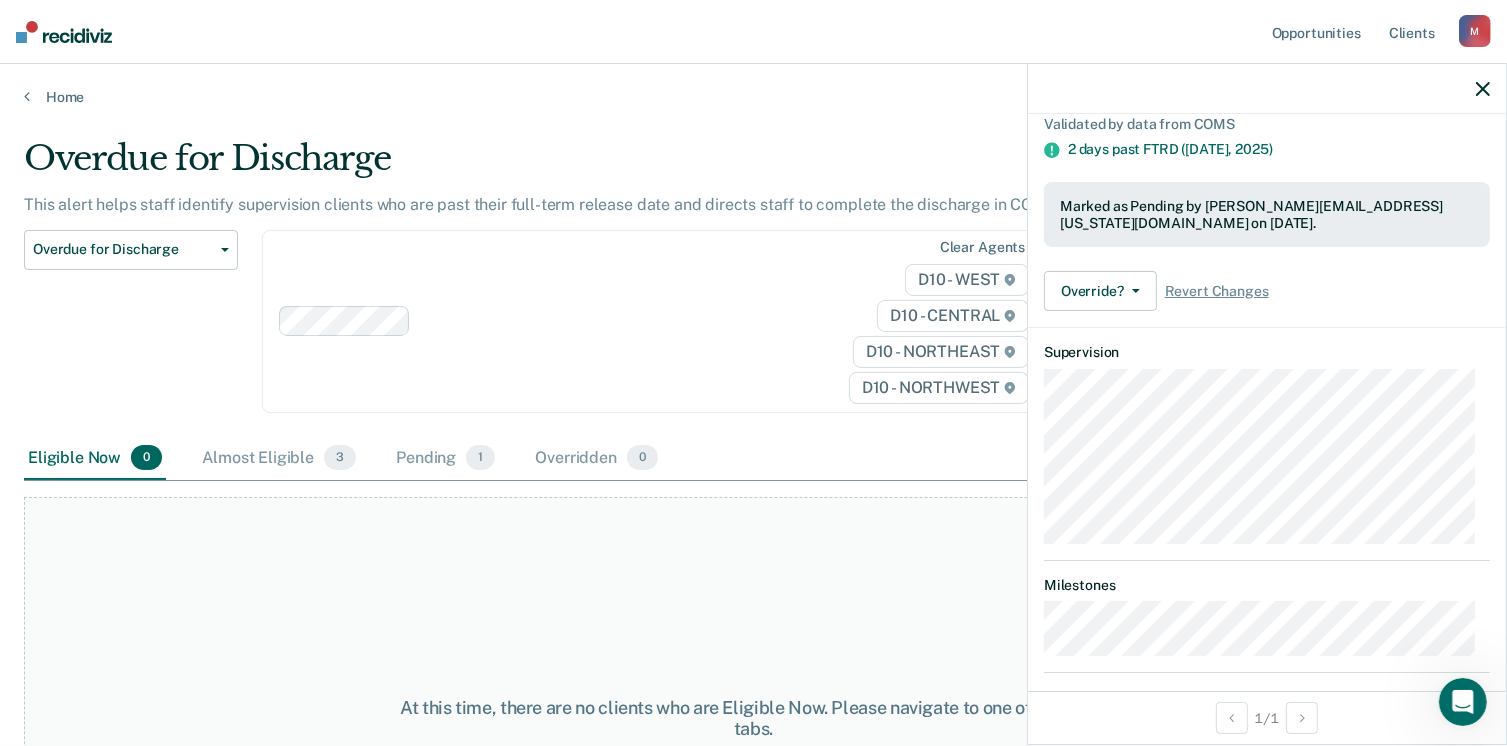 scroll, scrollTop: 0, scrollLeft: 0, axis: both 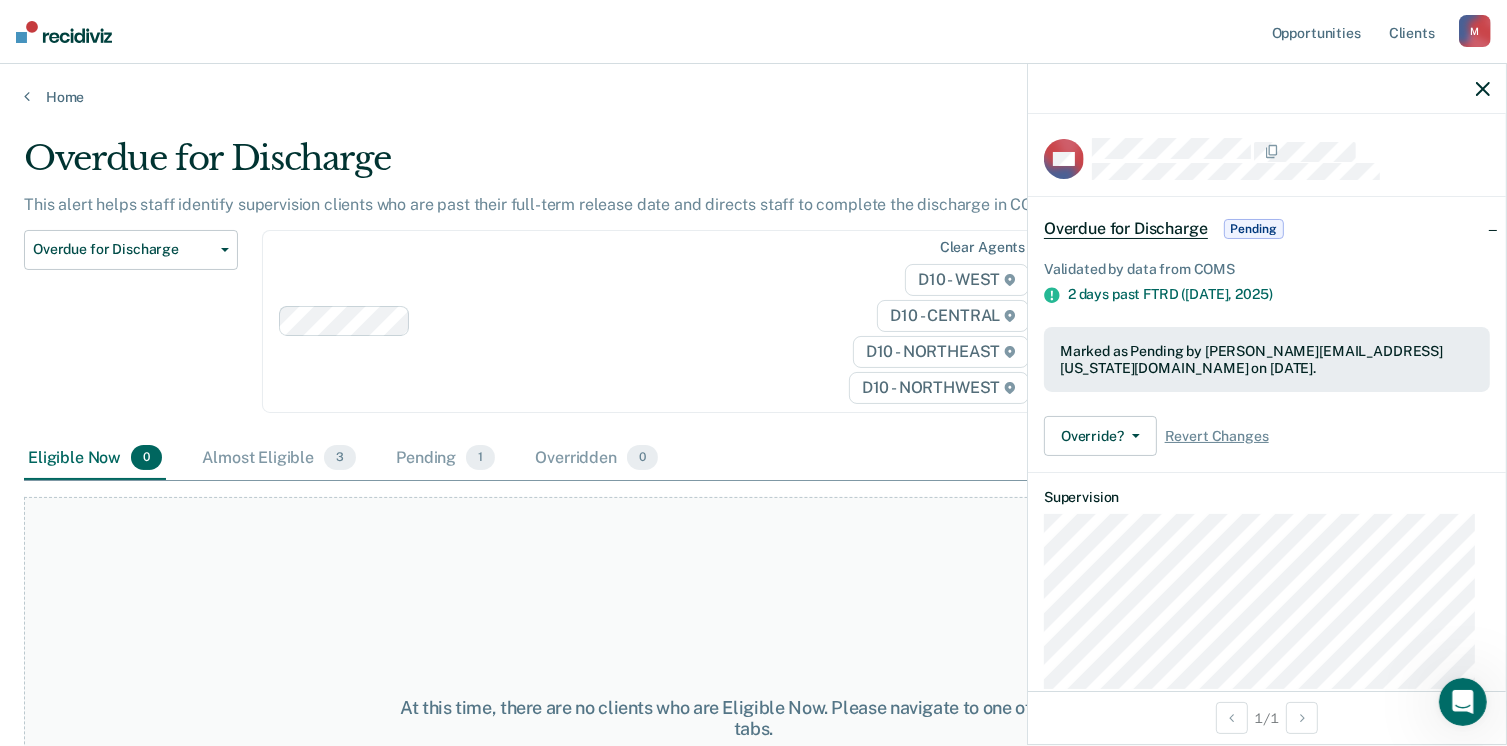 click 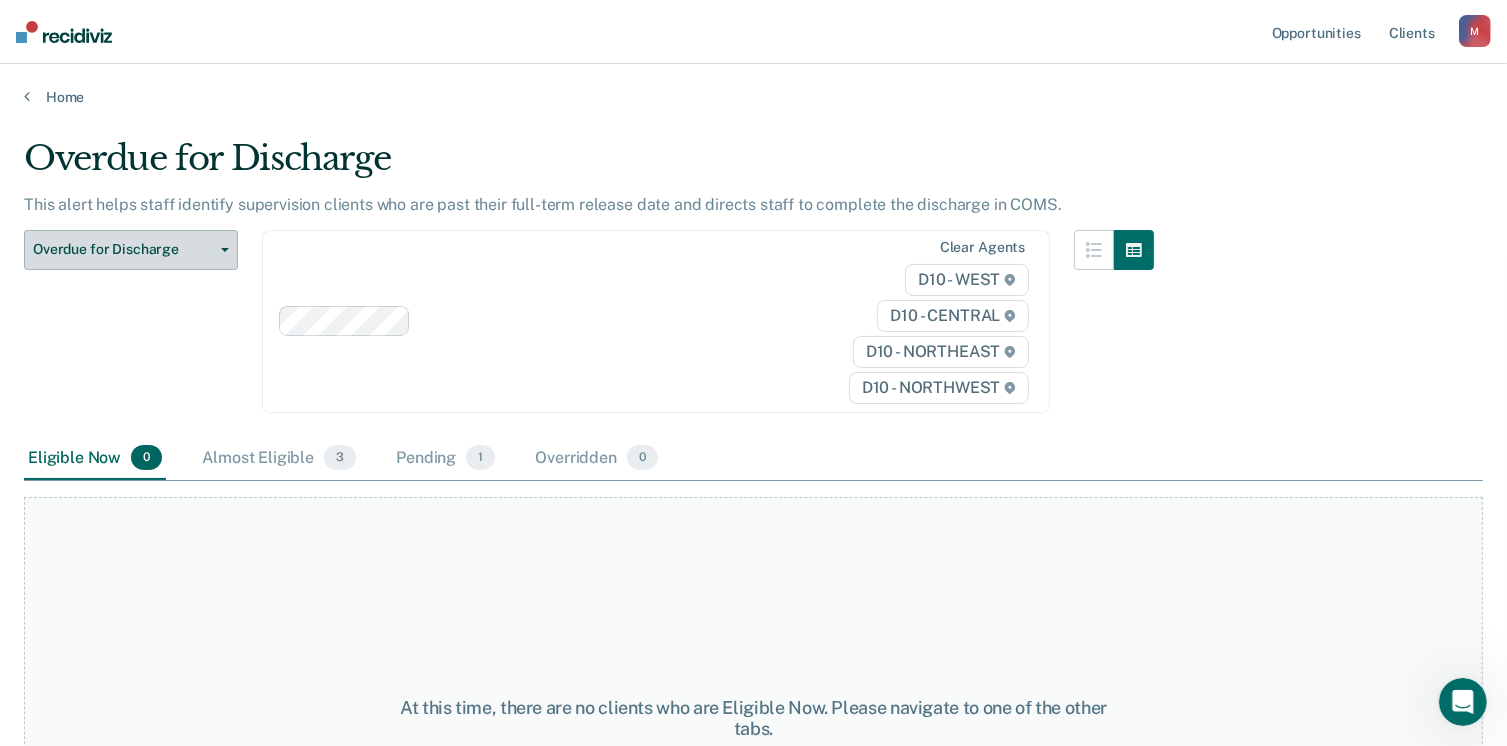 click on "Overdue for Discharge" at bounding box center [131, 250] 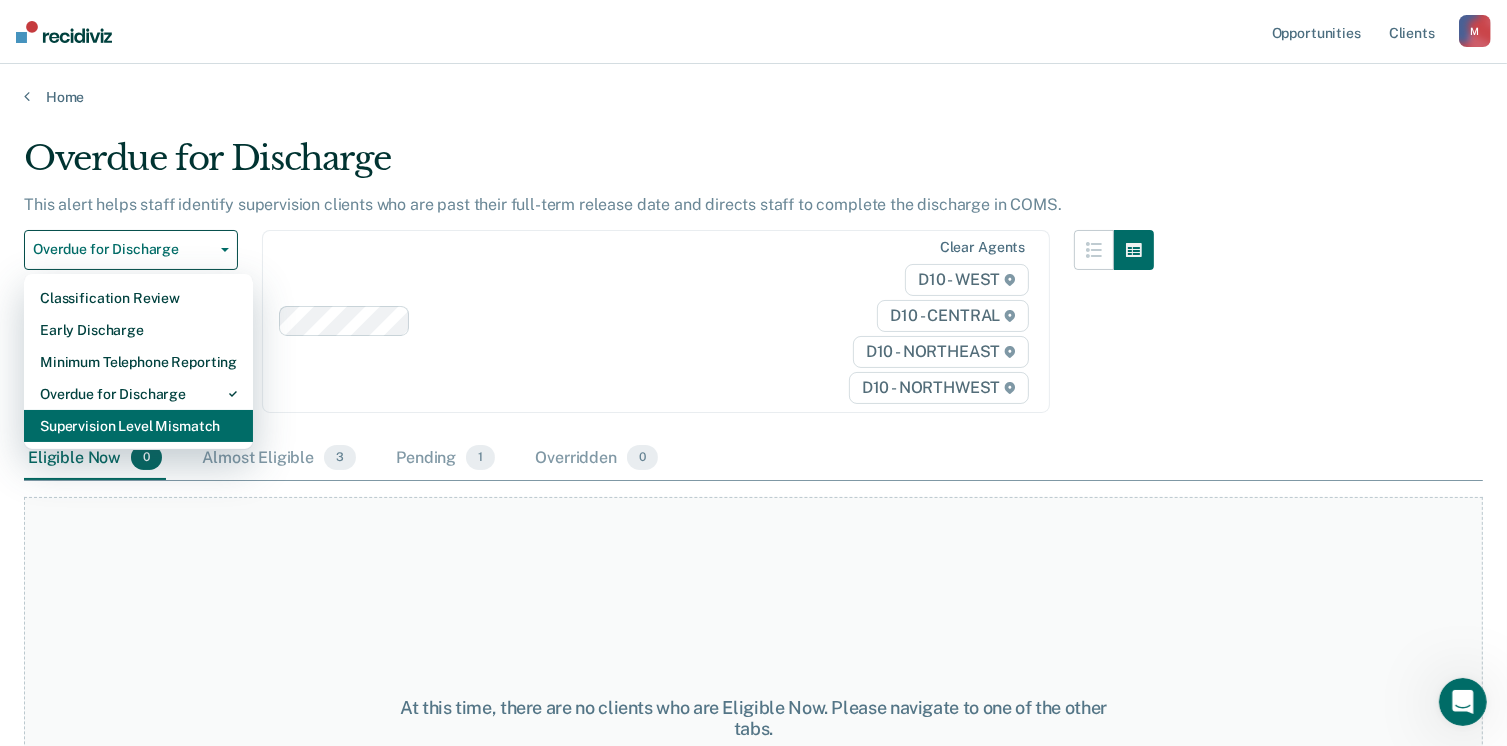 click on "Supervision Level Mismatch" at bounding box center [138, 426] 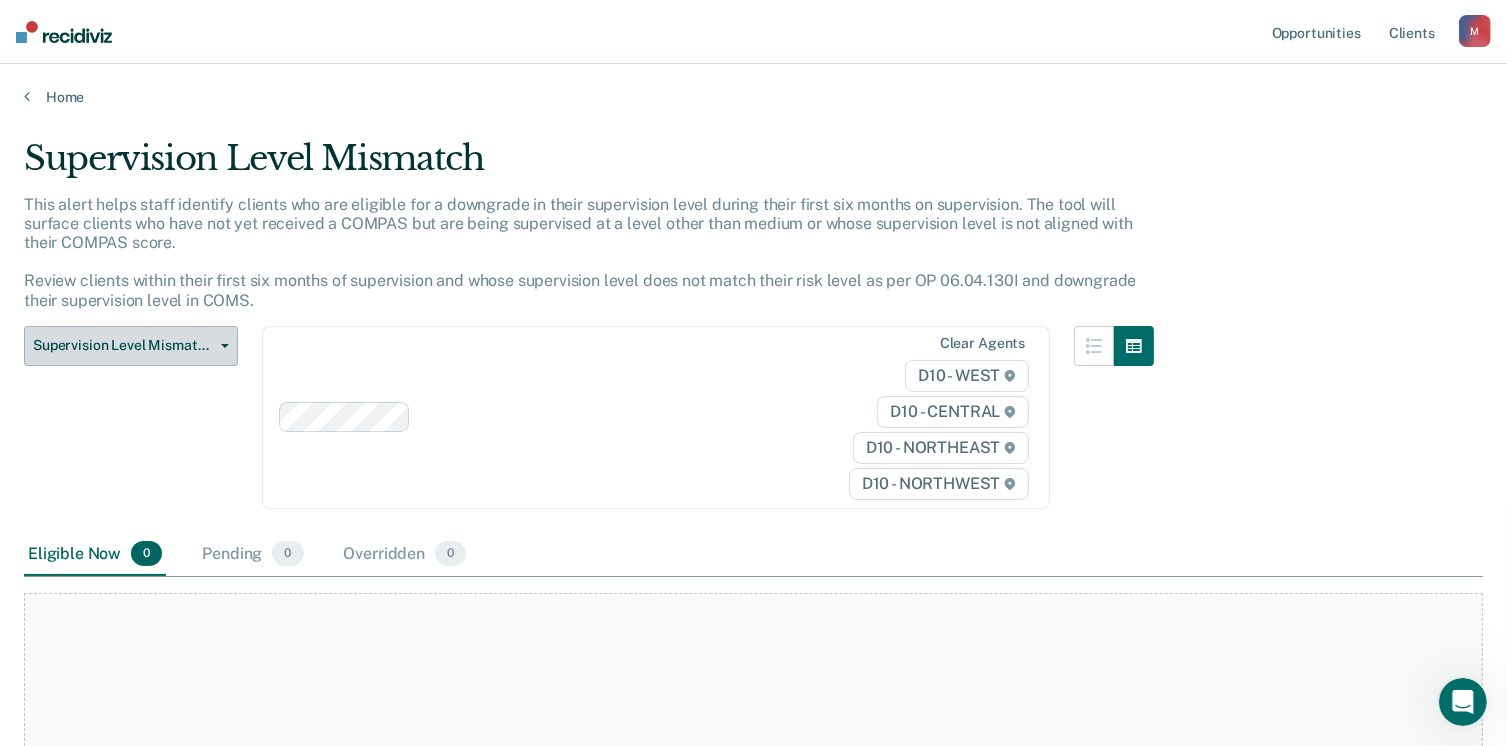 click on "Supervision Level Mismatch" at bounding box center [123, 345] 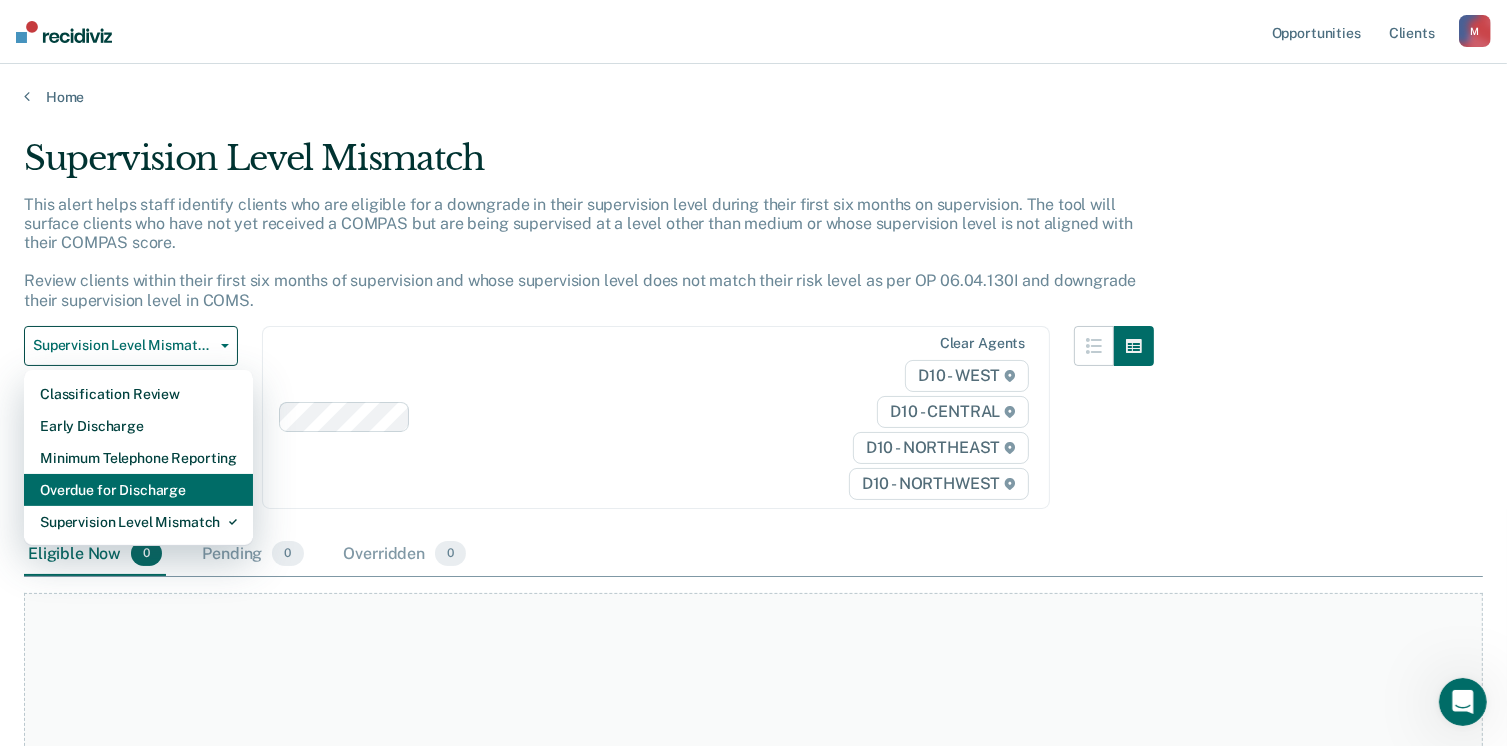 click on "Overdue for Discharge" at bounding box center [138, 490] 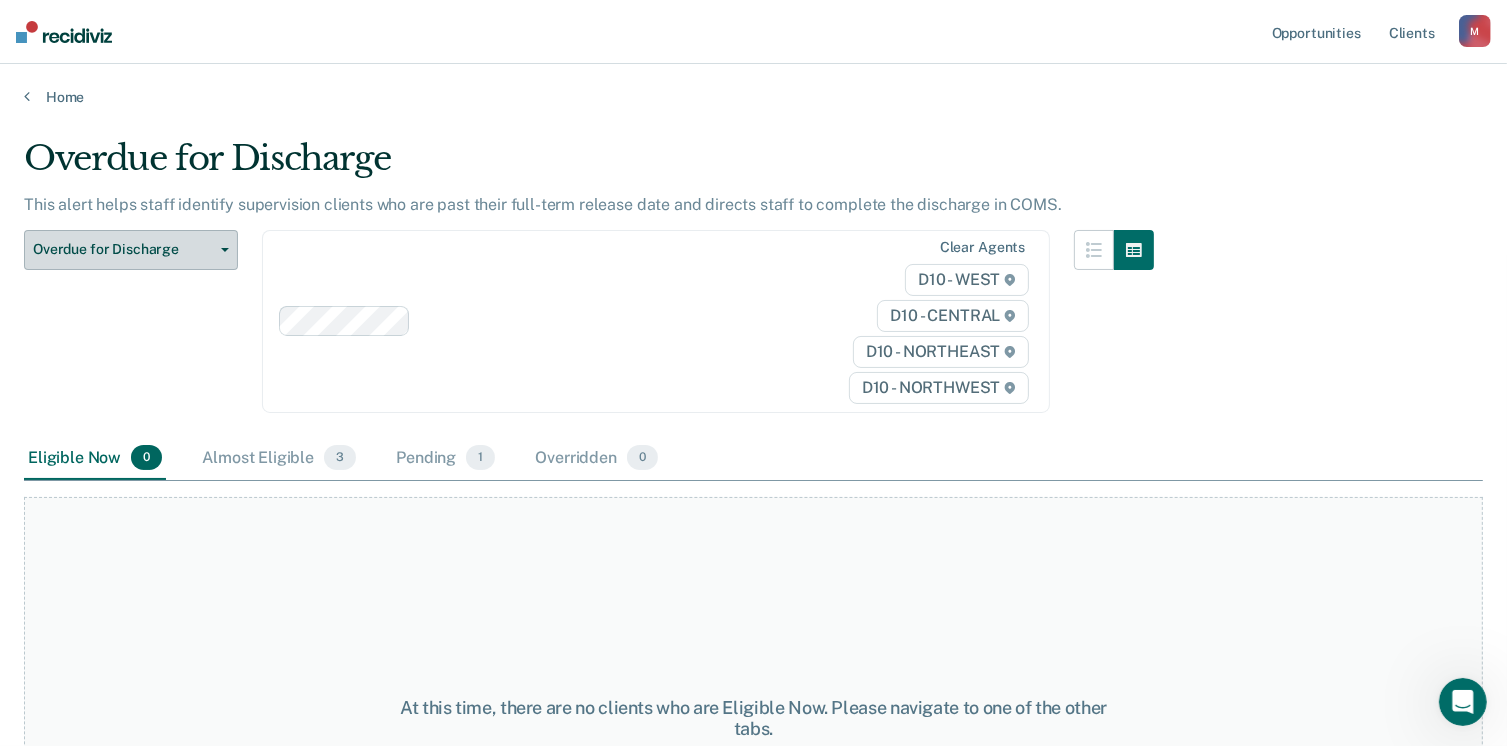click on "Overdue for Discharge" at bounding box center (123, 249) 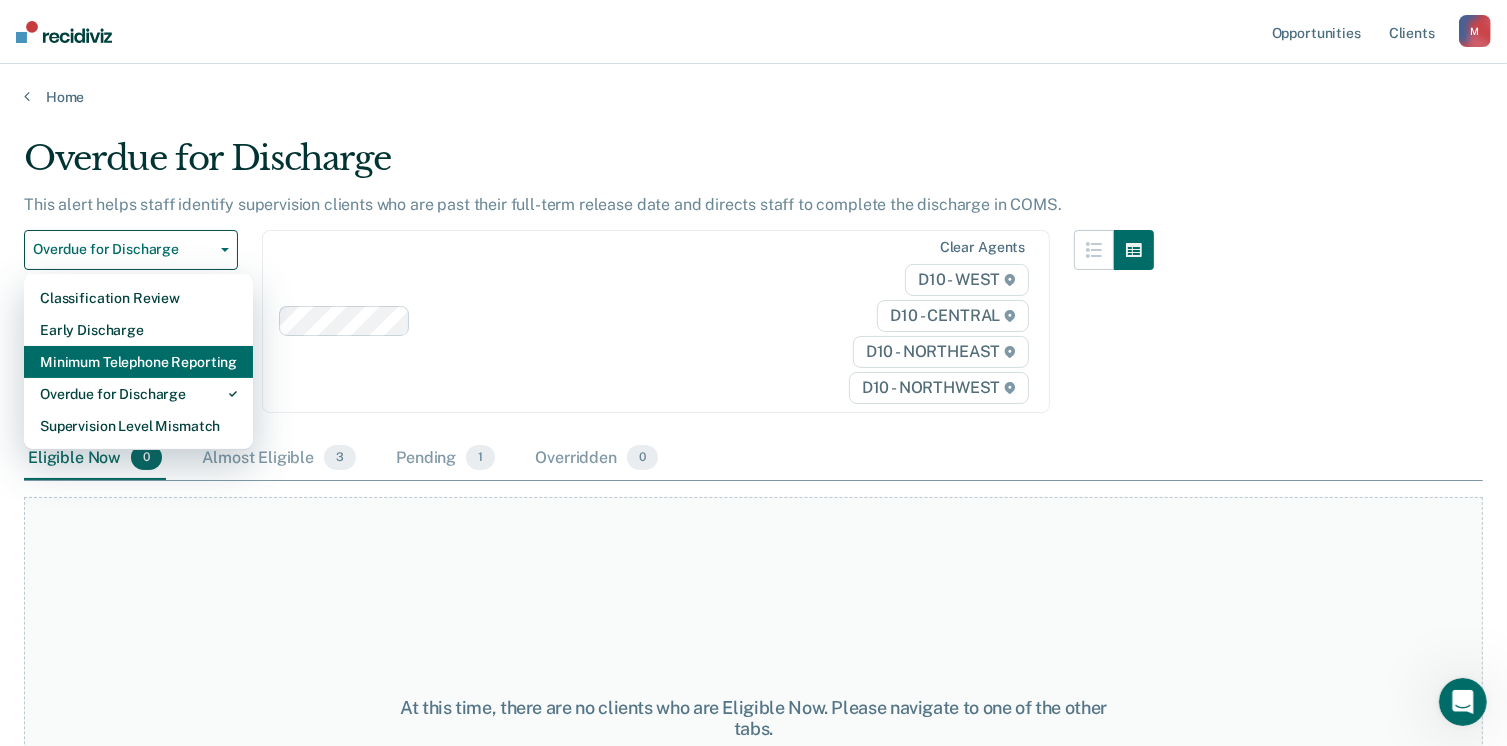 click on "Minimum Telephone Reporting" at bounding box center [138, 362] 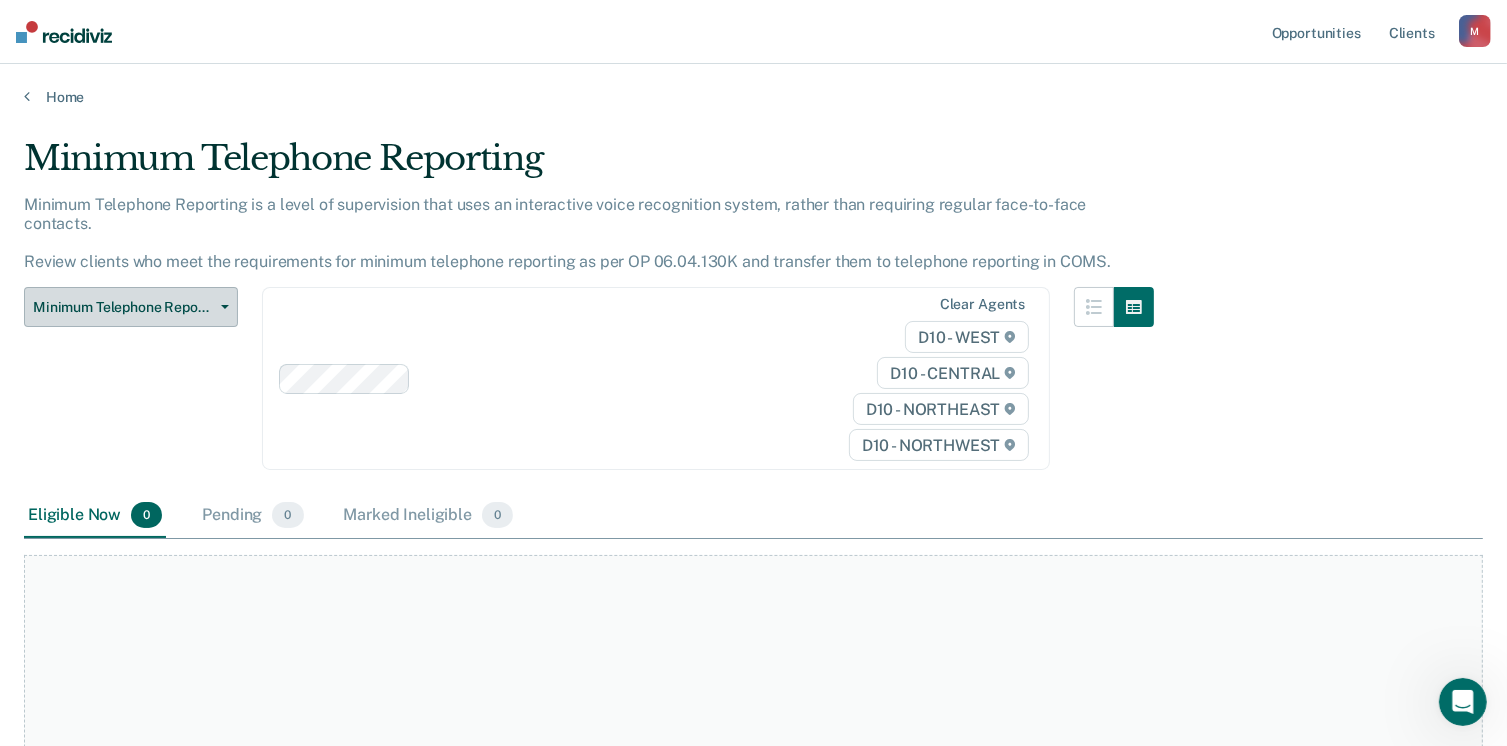 click at bounding box center [221, 307] 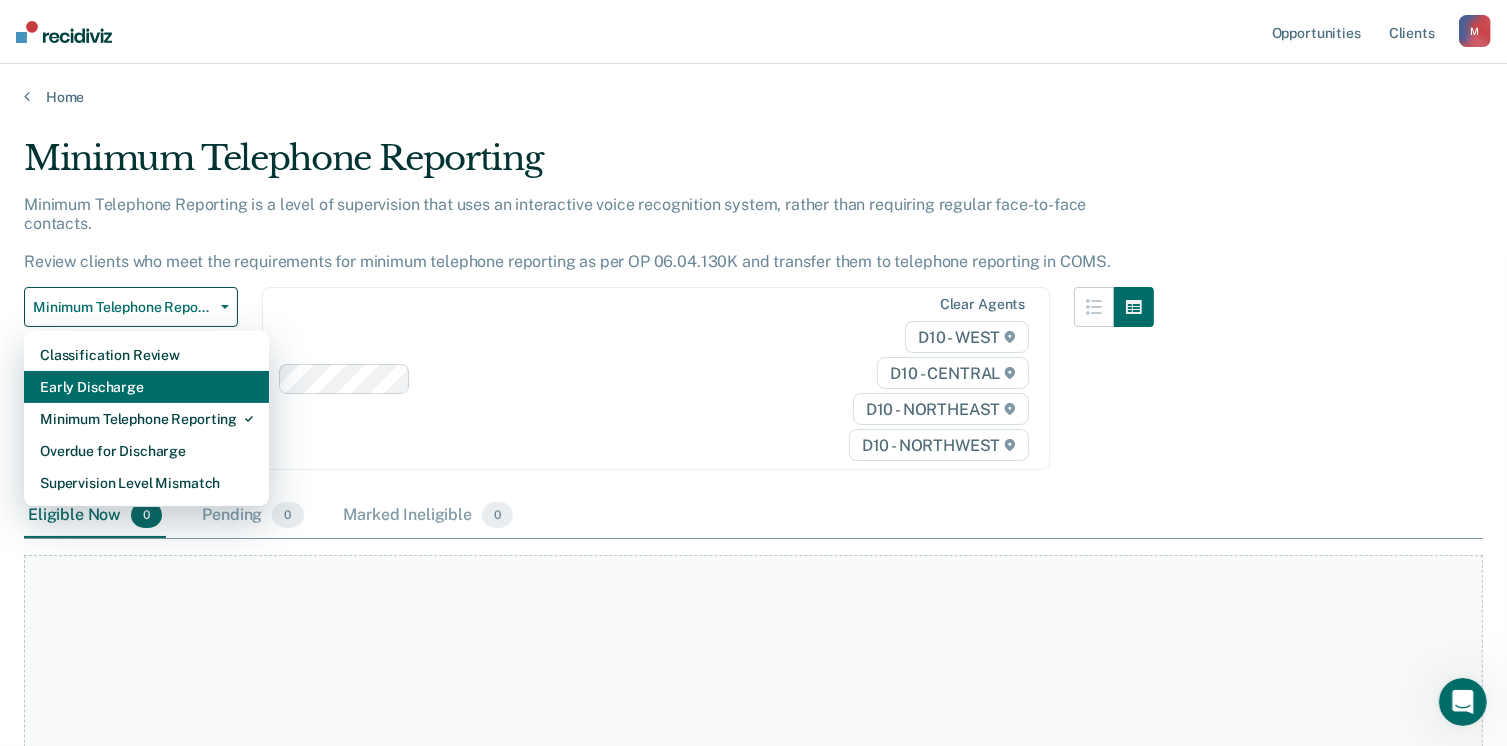 click on "Early Discharge" at bounding box center (146, 387) 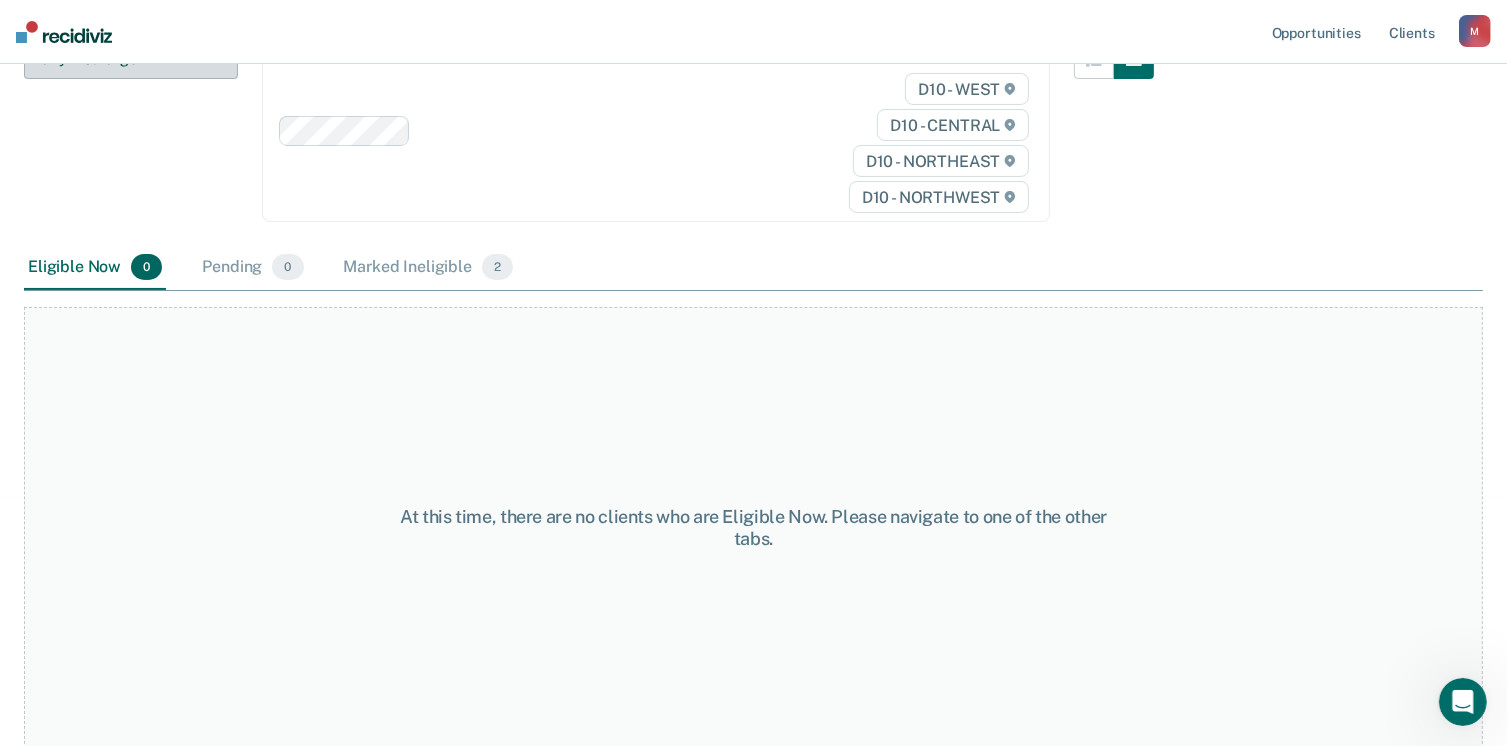 scroll, scrollTop: 0, scrollLeft: 0, axis: both 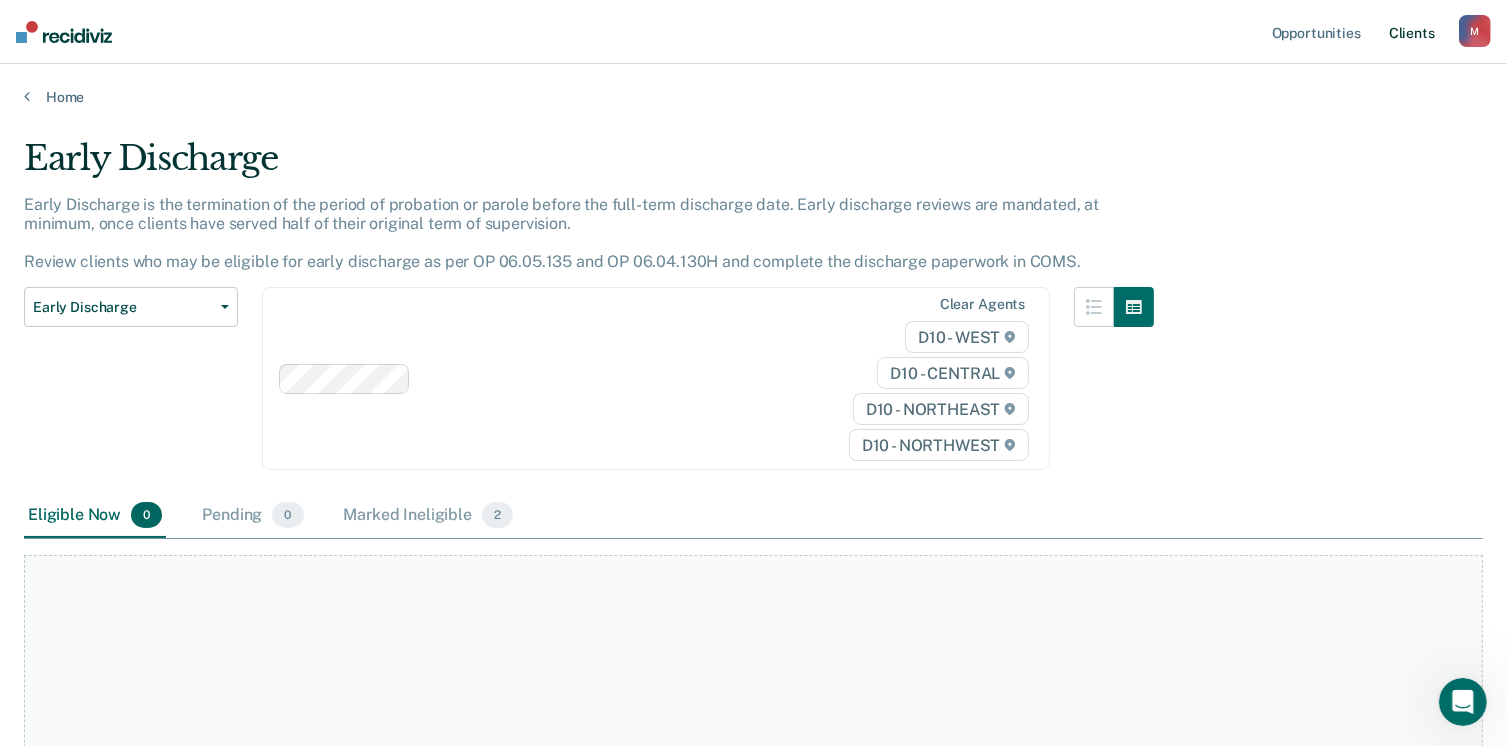 click on "Client s" at bounding box center (1412, 32) 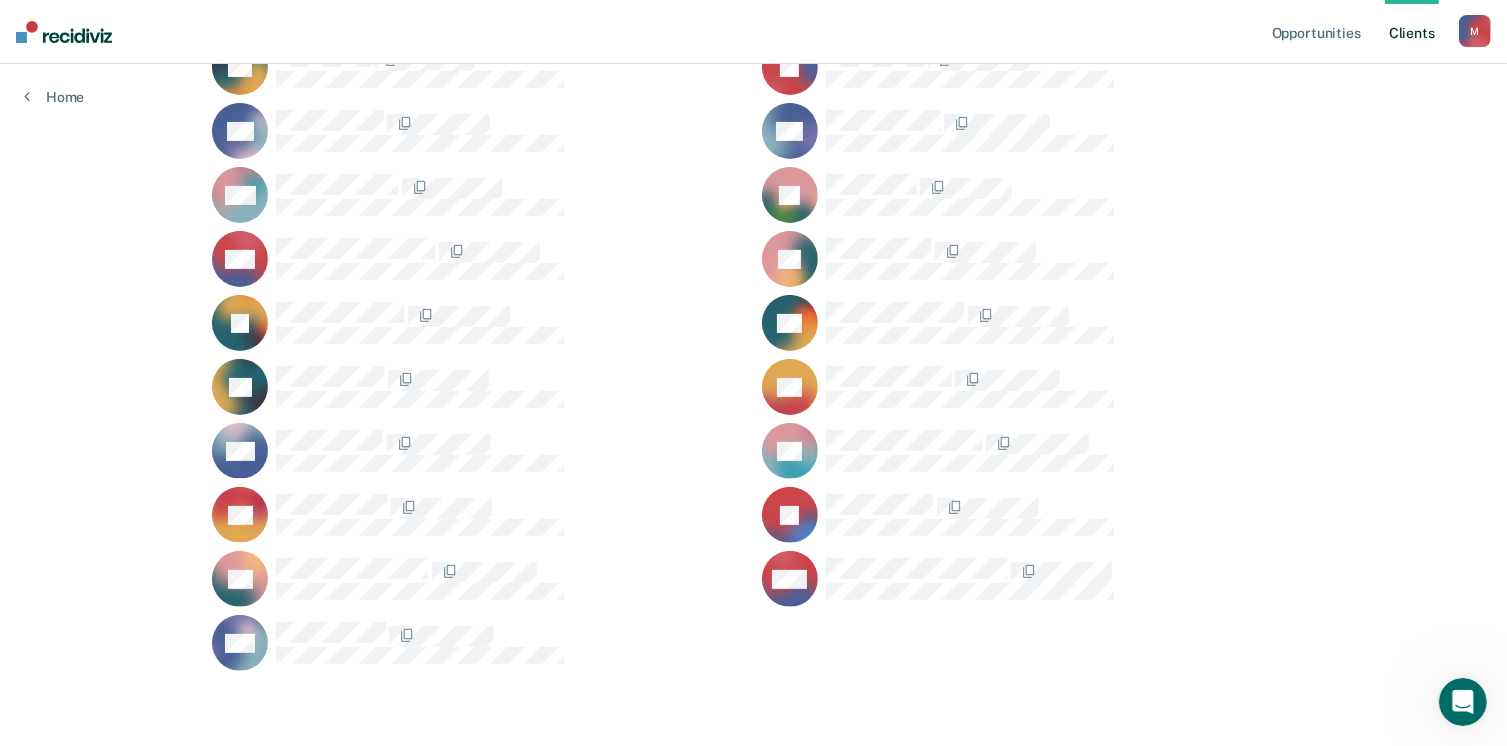 scroll, scrollTop: 0, scrollLeft: 0, axis: both 